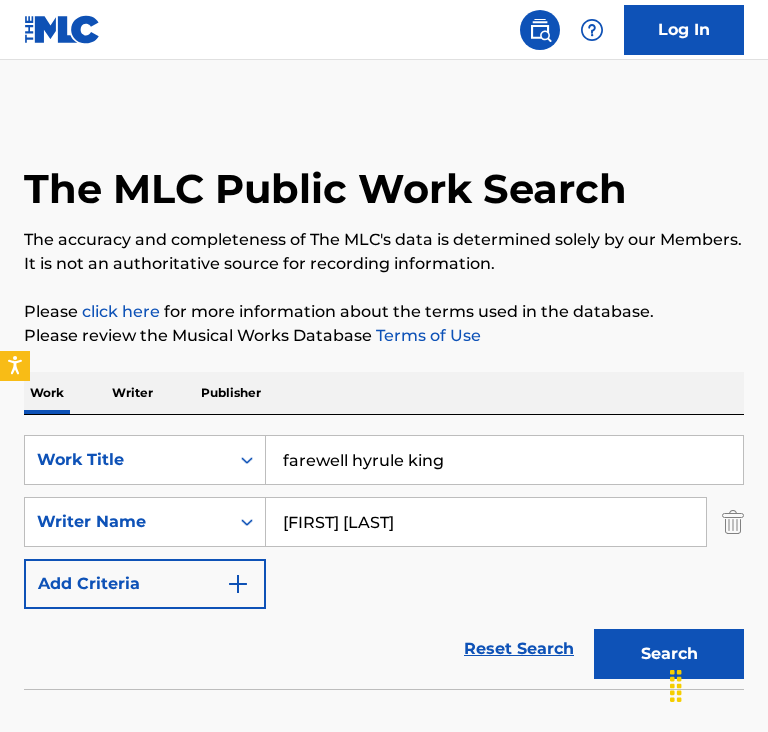 scroll, scrollTop: 126, scrollLeft: 0, axis: vertical 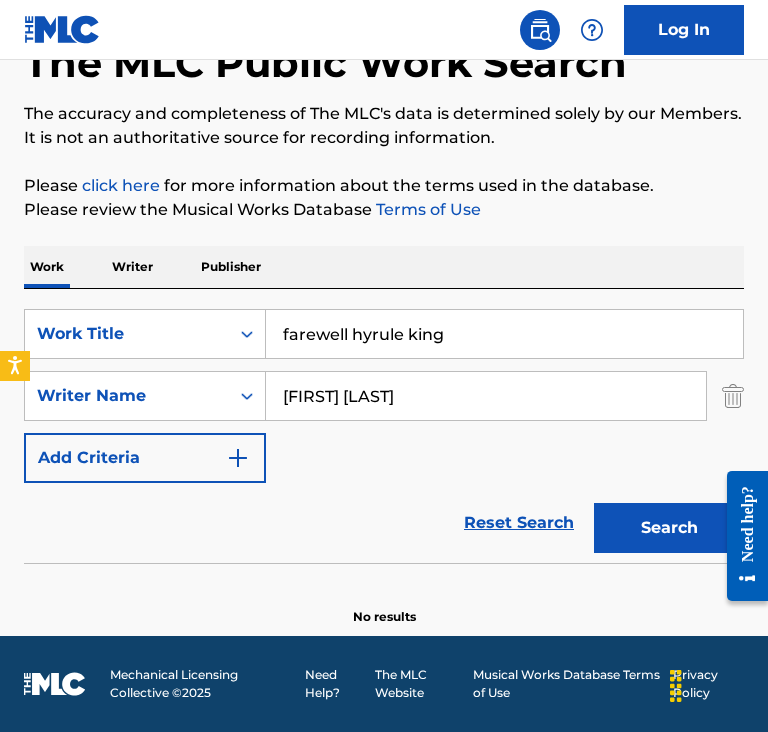 click on "farewell hyrule king" at bounding box center (504, 334) 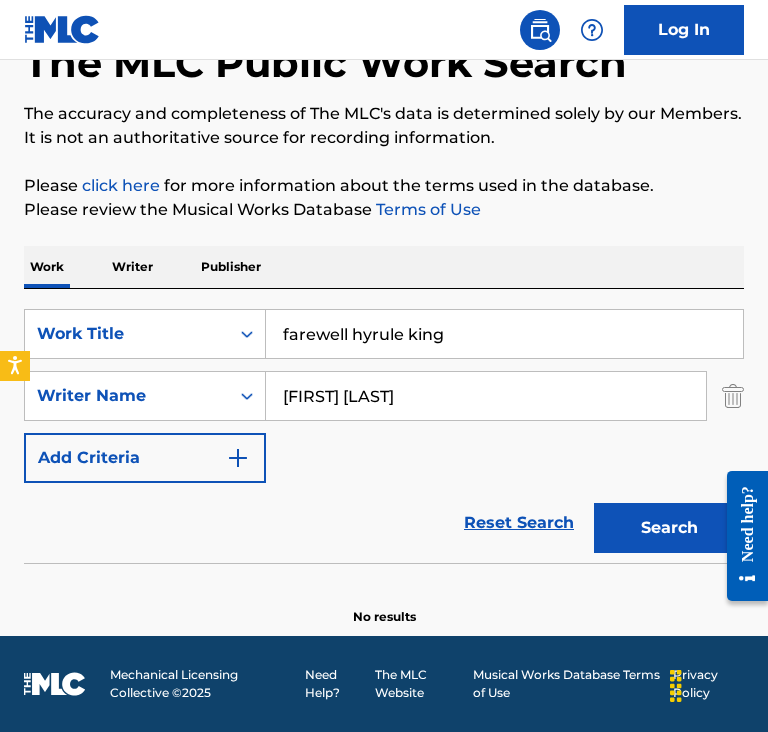 paste on "grandma" 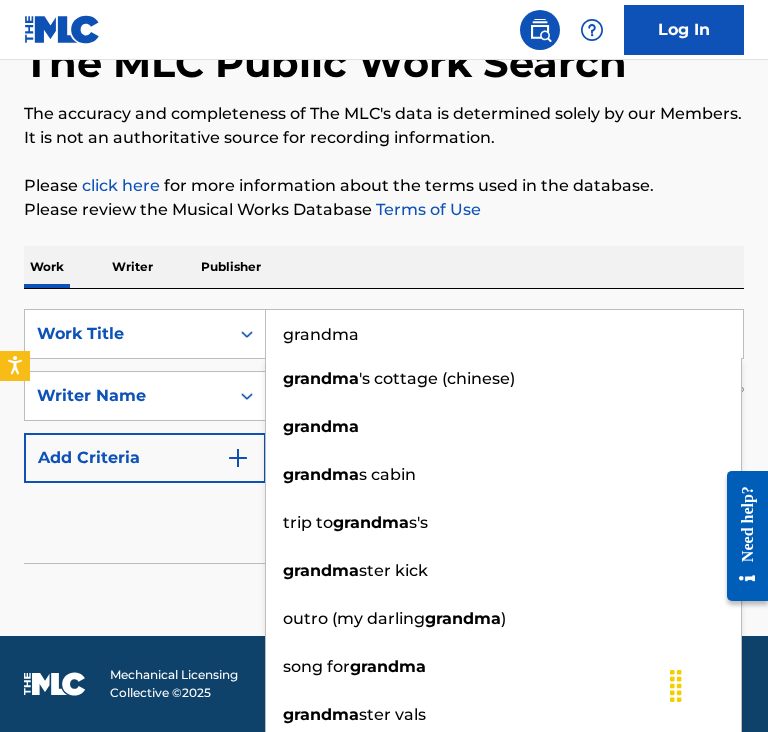 click on "grandma" at bounding box center (504, 334) 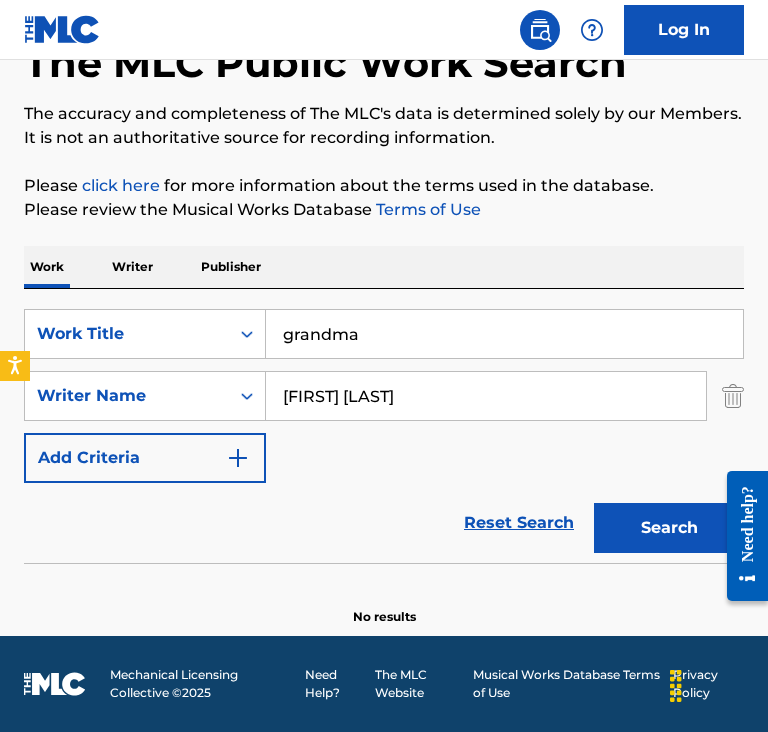 click on "Work Writer Publisher" at bounding box center (384, 267) 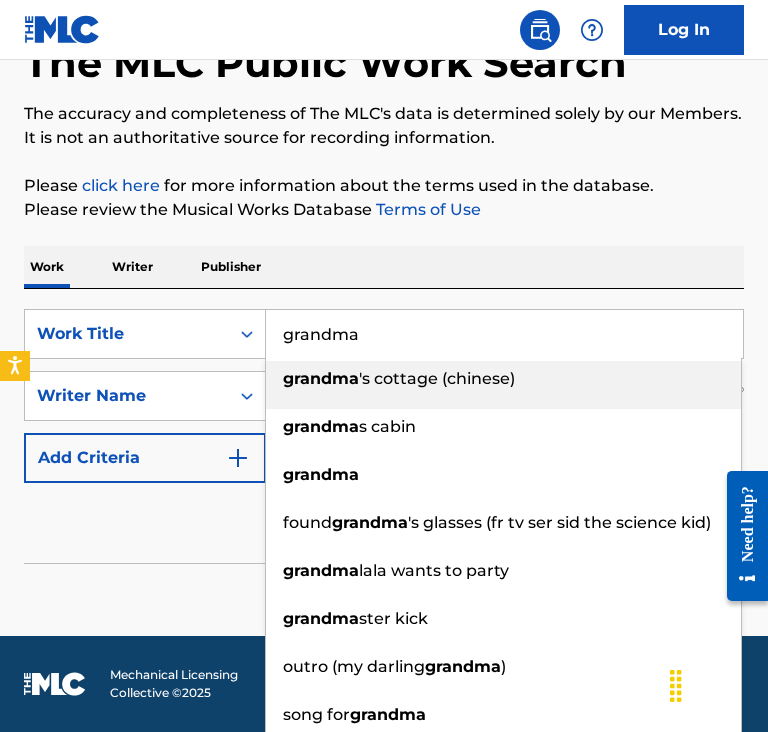 paste on "[CITY]" 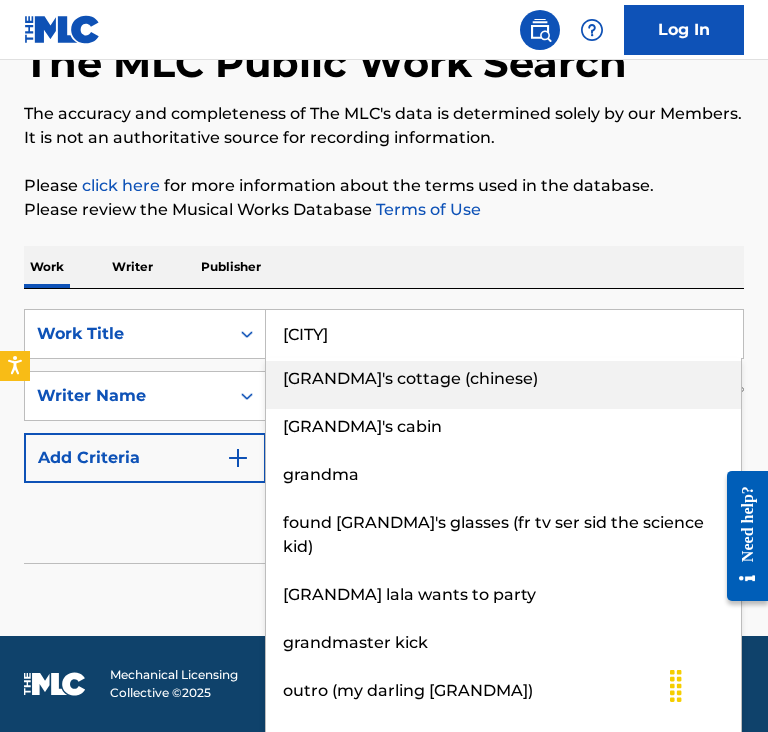 type on "[CITY]" 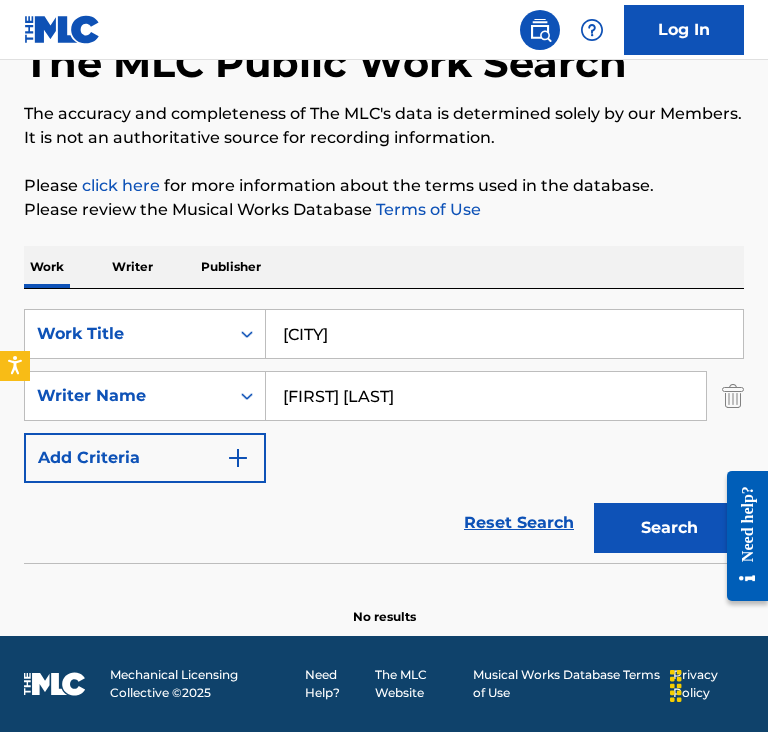 click on "Work Writer Publisher" at bounding box center (384, 267) 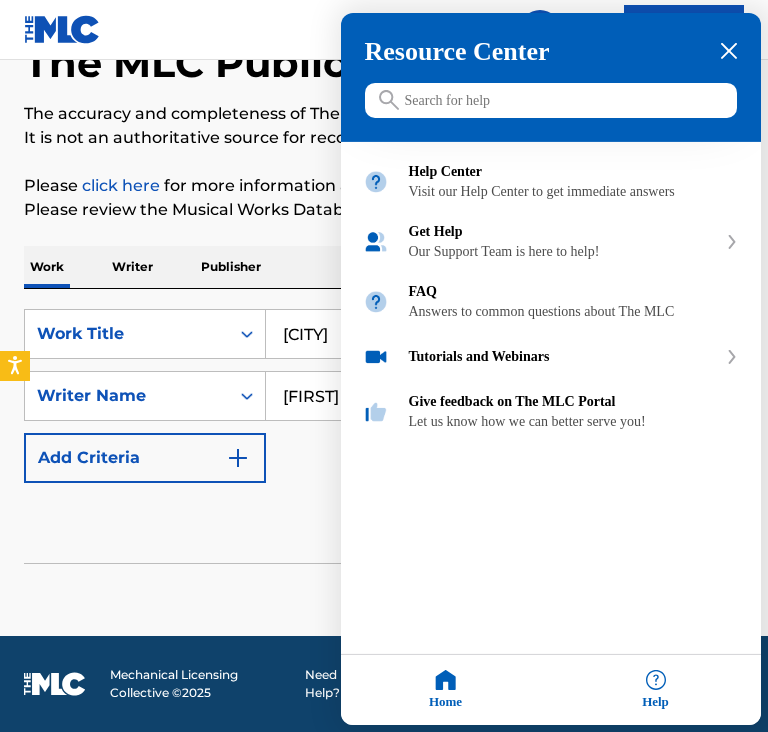 click on "Resource Center                                           Help   Get the help you need from our knowledge base                                                       News                                         Search                                       Help Center   Visit our Help Center to get immediate answers
Get Help   Our Support Team is here to help!                           FAQ   Answers to common questions about The MLC
Tutorials and Webinars                             Give feedback on The MLC Portal   Let us know how we can better serve you!                   Chat with us   Get instant support from our world-class team.
Fill out our Contact Us form   Submit a request, and we'll get back to you shortly via email.
Call us at [PHONE]
About The MLC in 60 Seconds" at bounding box center (551, 369) 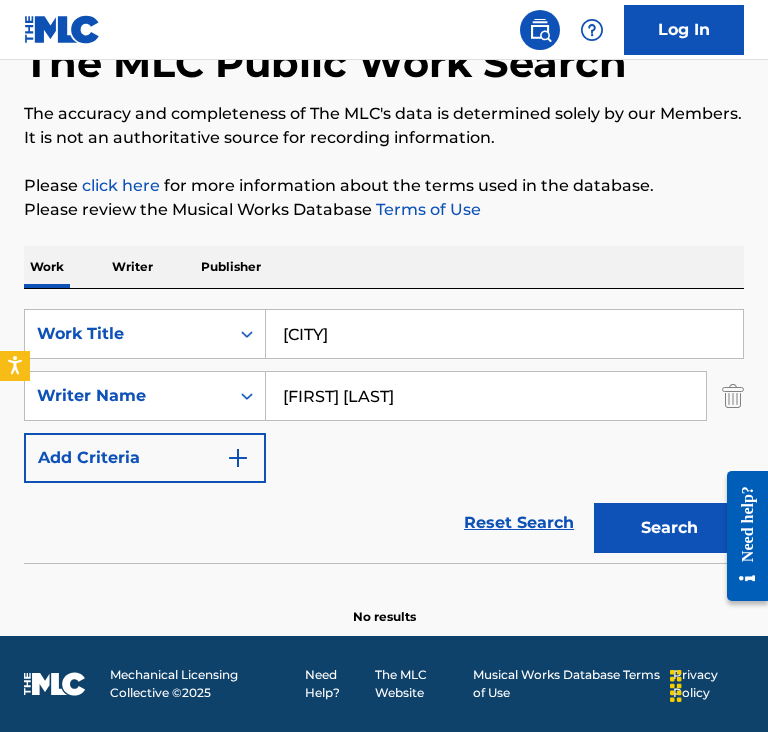 click on "Search" at bounding box center [669, 528] 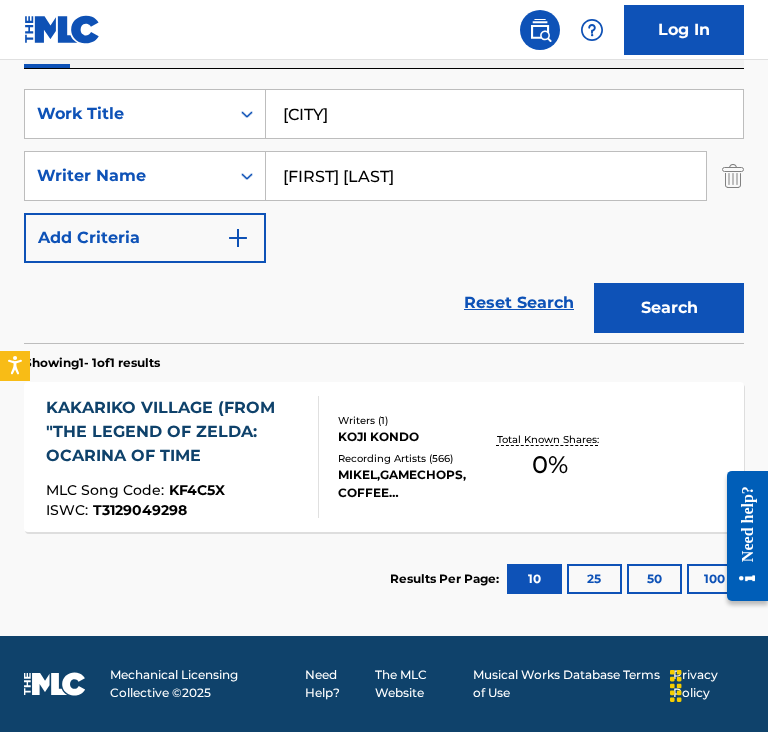 scroll, scrollTop: 346, scrollLeft: 0, axis: vertical 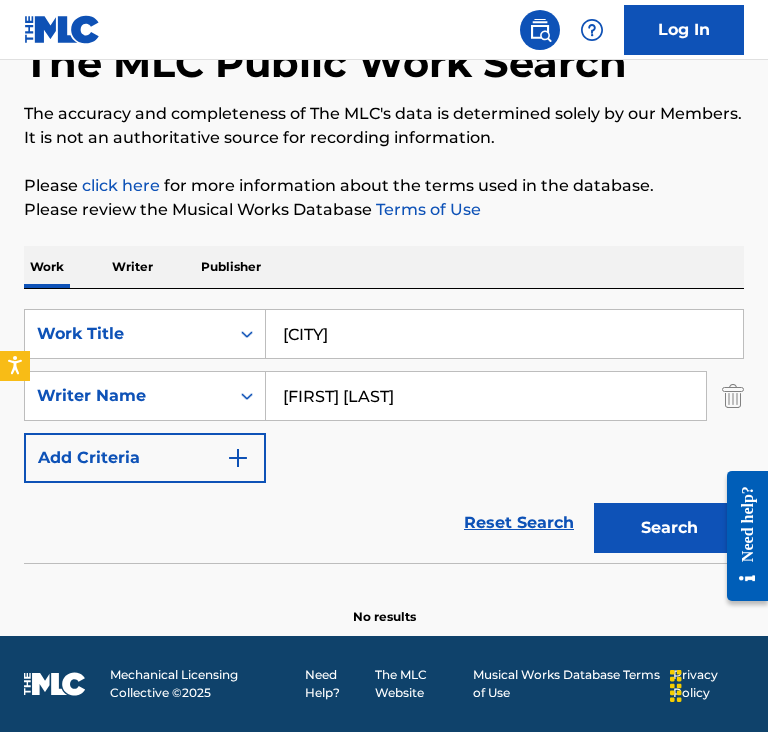 click on "[FIRST] [LAST]" at bounding box center [486, 396] 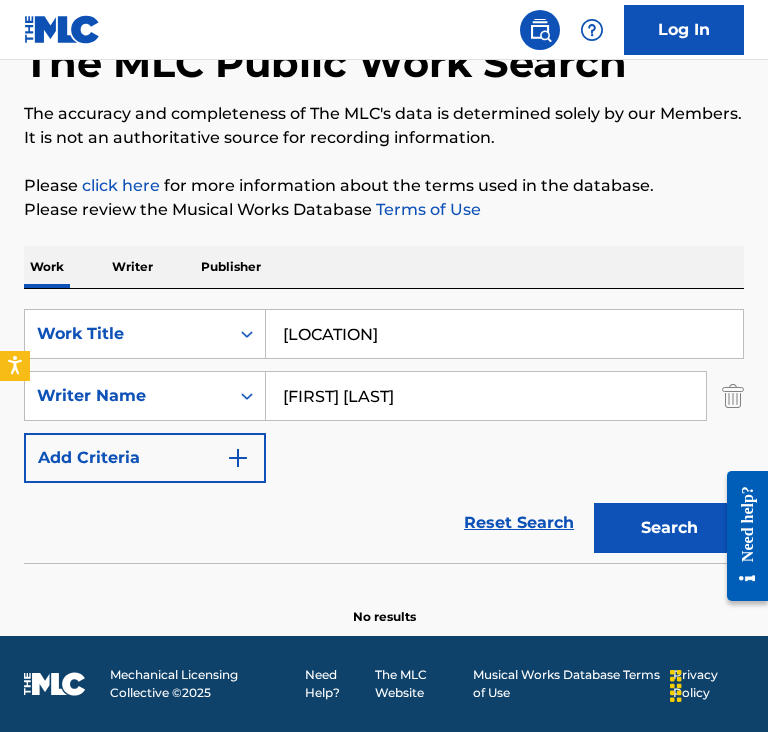 click on "Search" at bounding box center [669, 528] 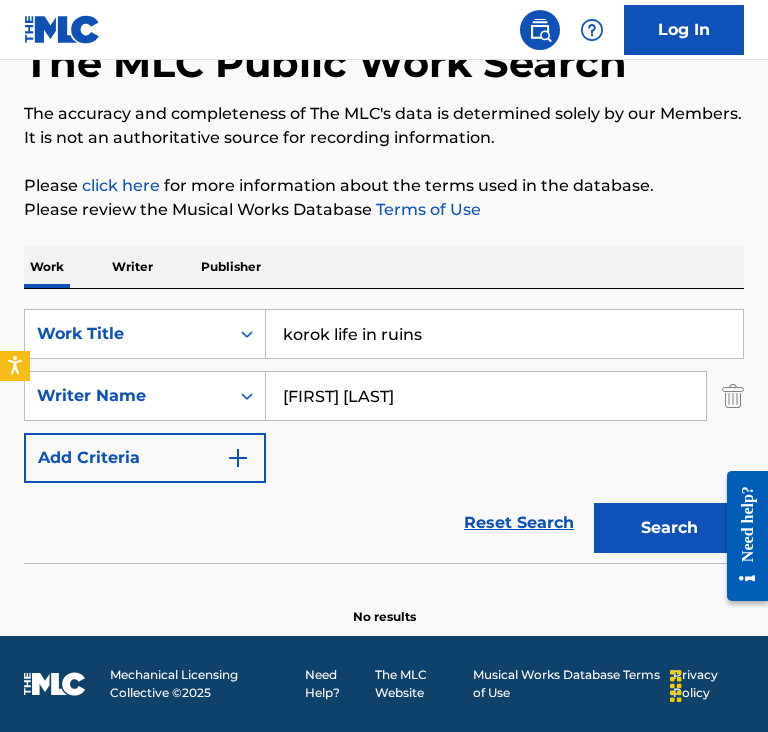 click on "korok life in ruins" at bounding box center [504, 334] 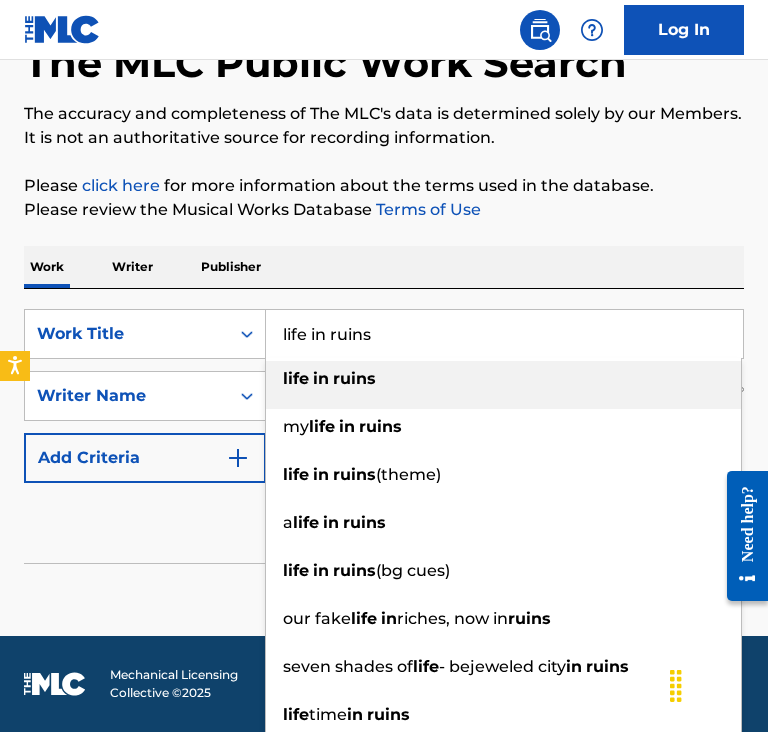 type on "life in ruins" 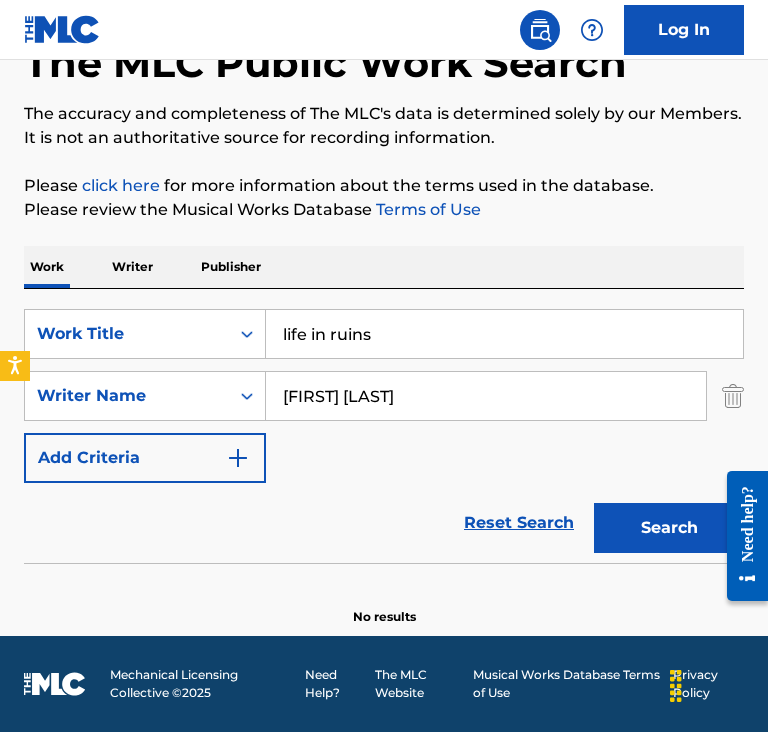click on "[FIRST] [LAST]" at bounding box center (486, 396) 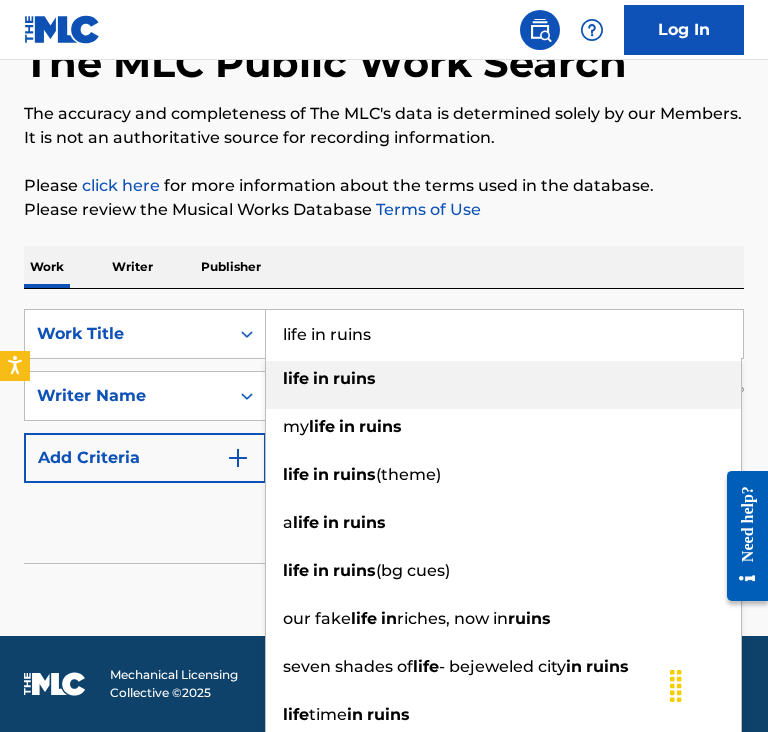 click on "life in ruins" at bounding box center [504, 334] 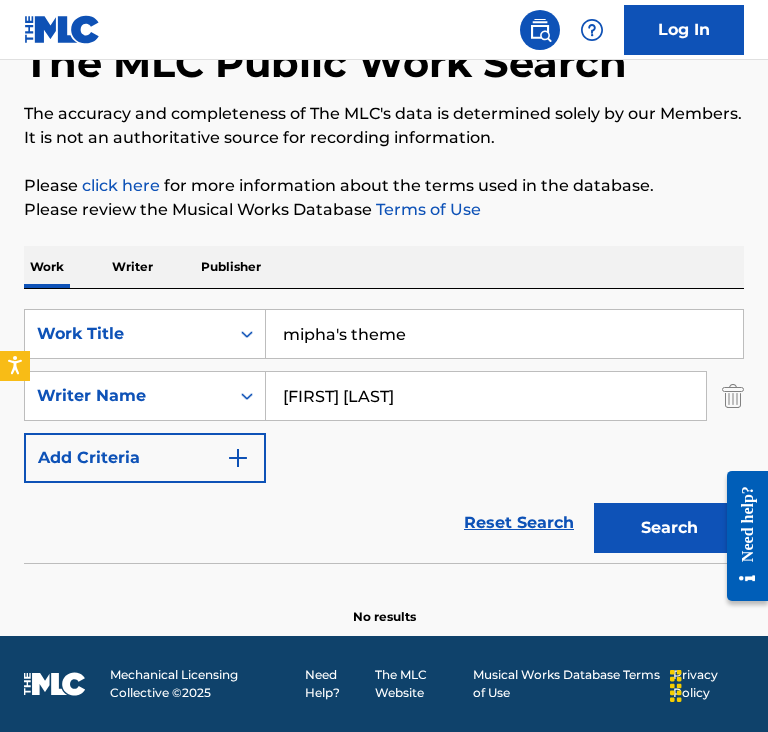 type on "mipha's theme" 